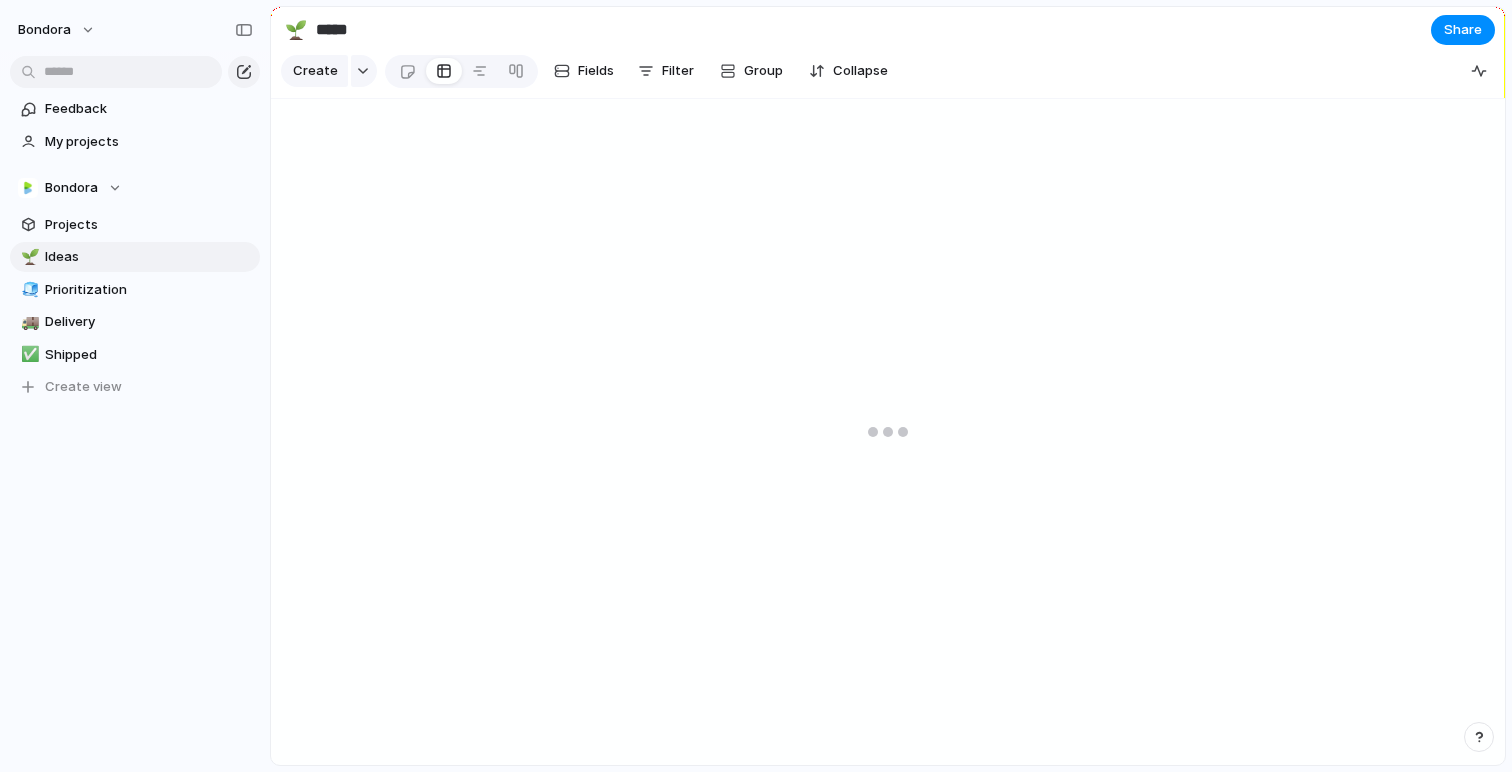 scroll, scrollTop: 0, scrollLeft: 0, axis: both 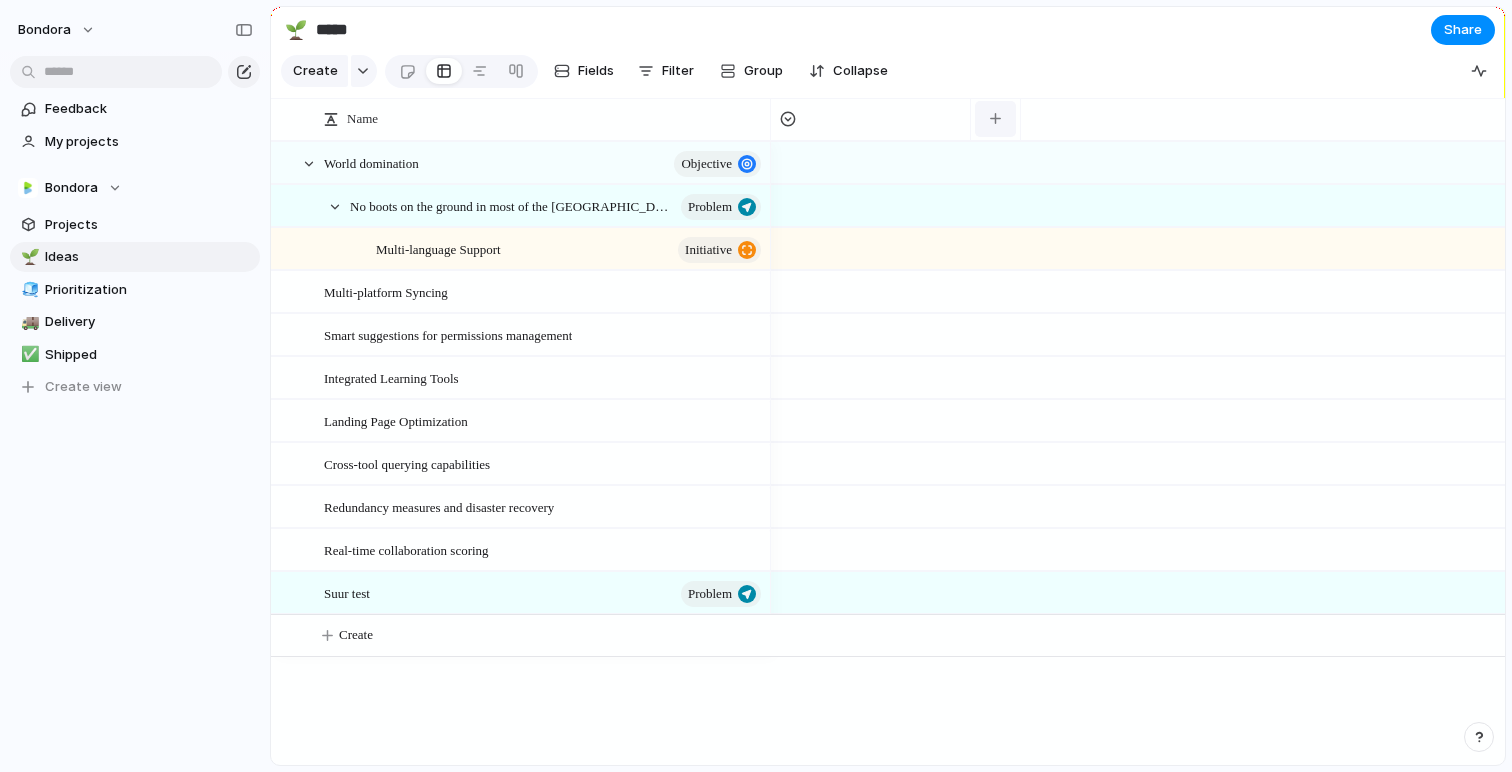 click at bounding box center (995, 119) 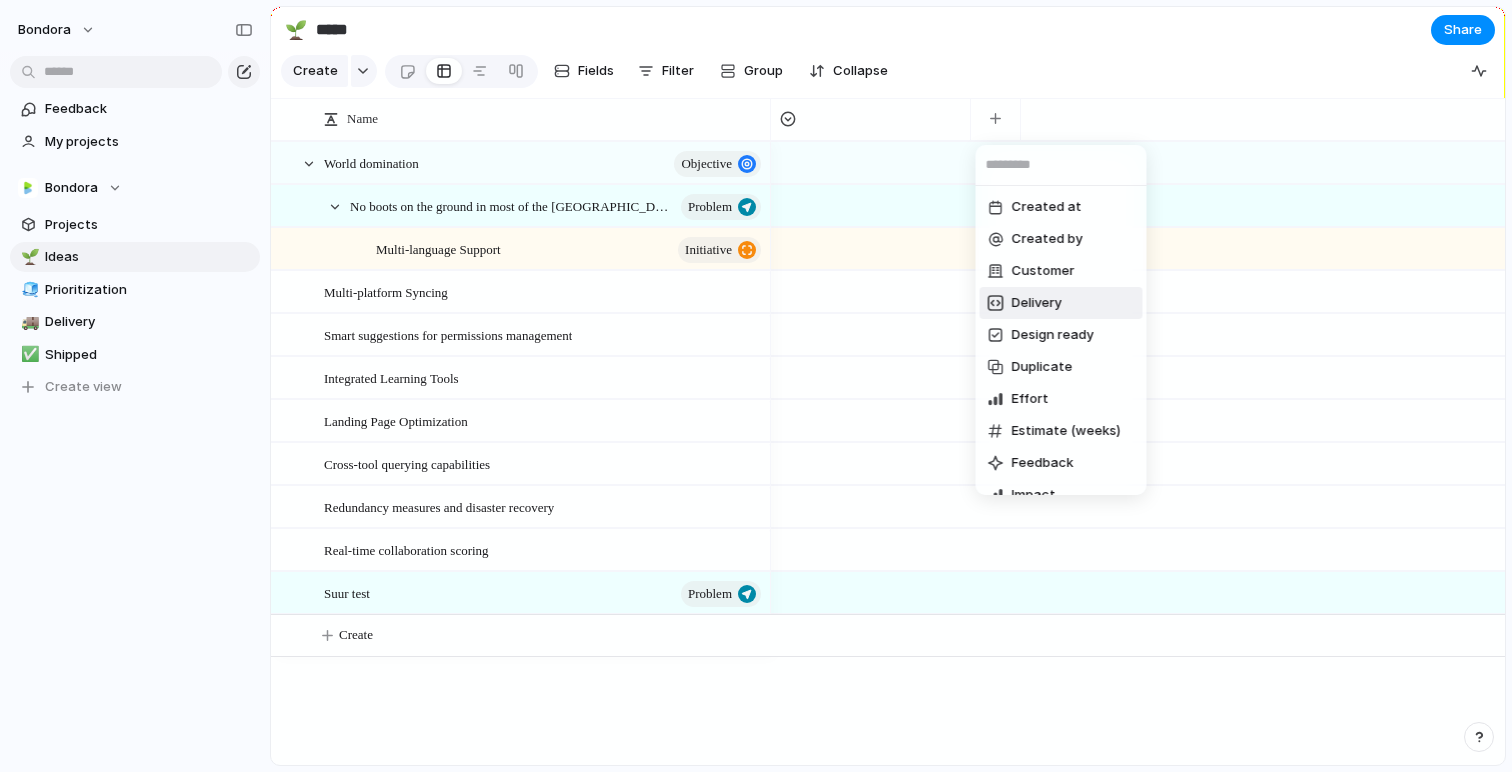 click on "Delivery" at bounding box center [1037, 303] 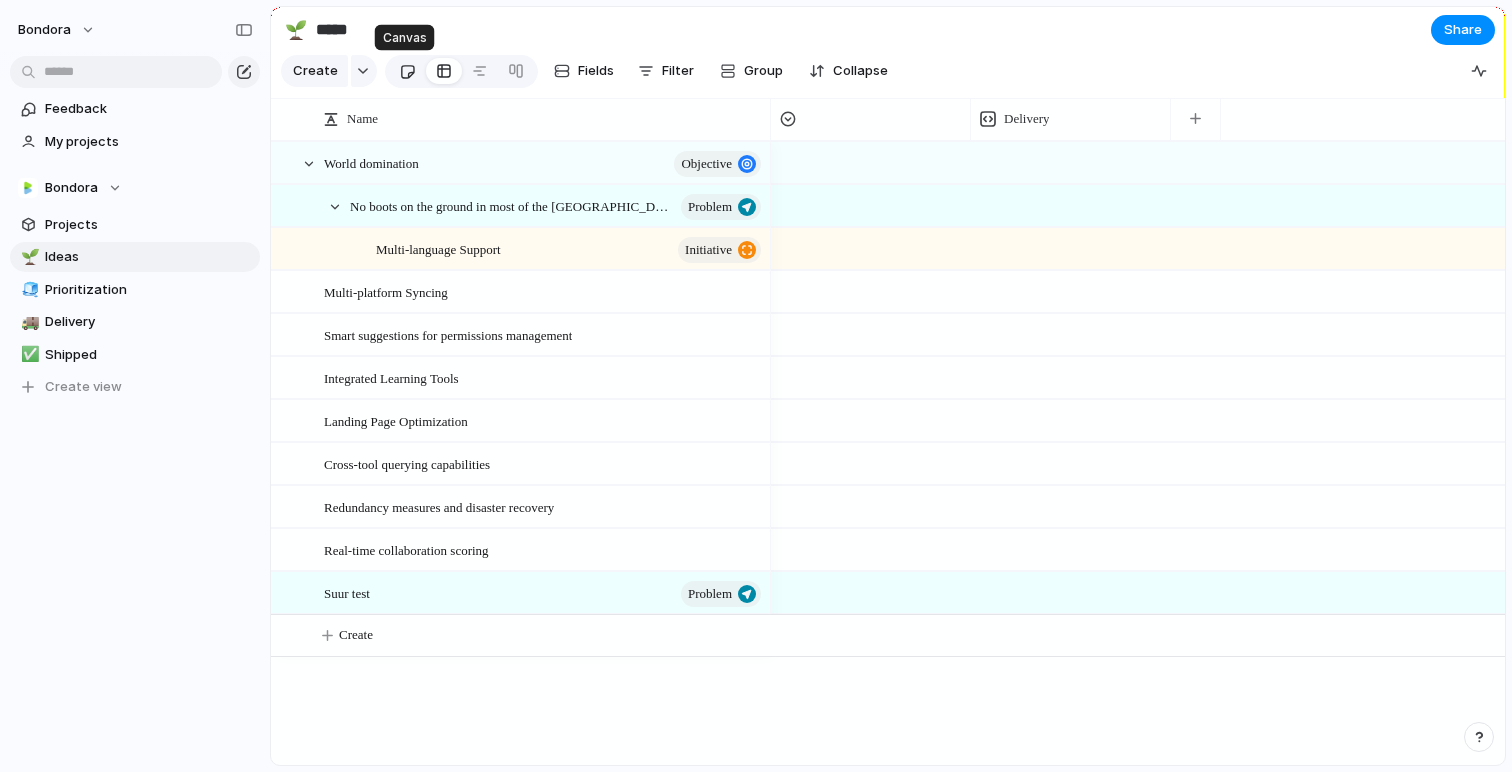 click at bounding box center [407, 71] 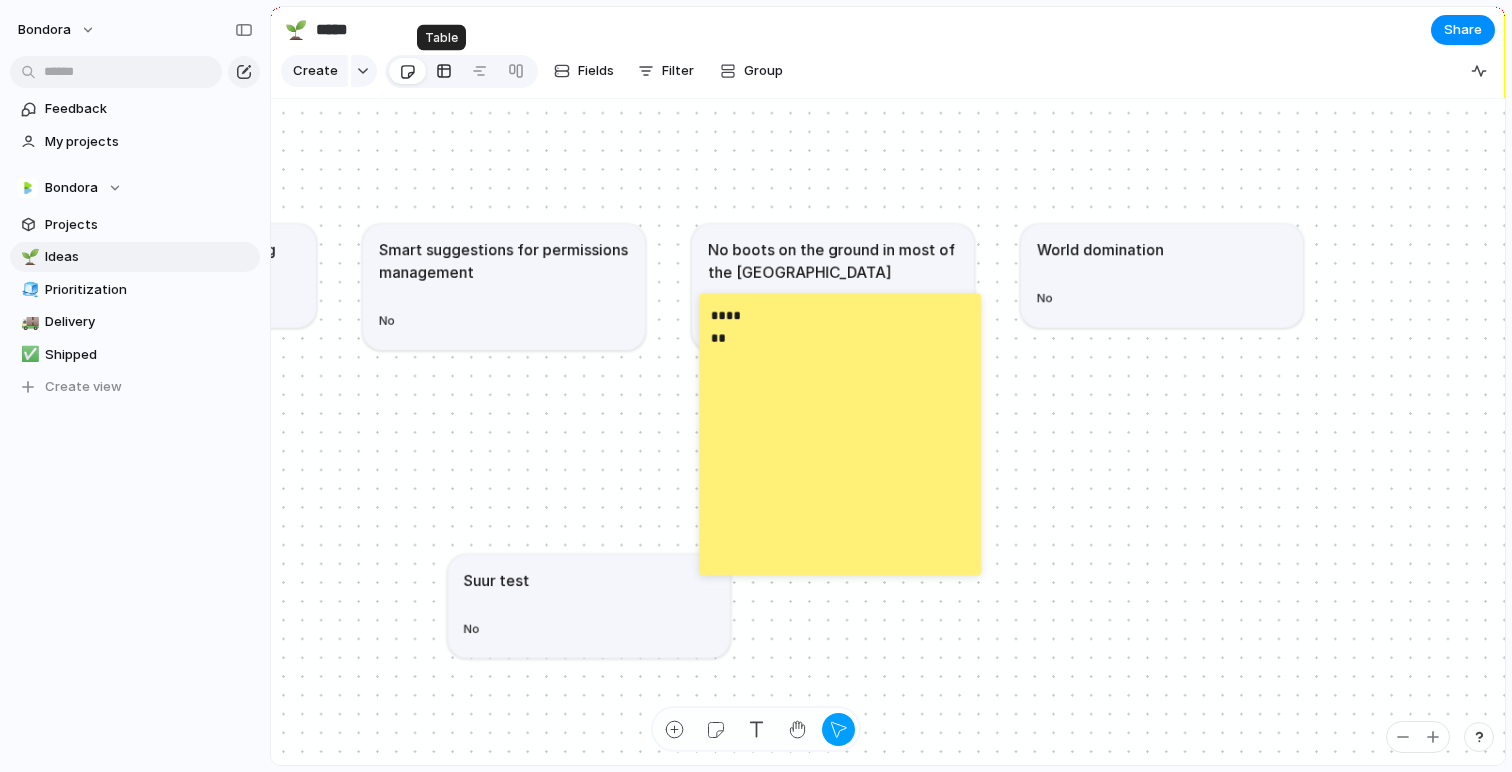 click at bounding box center (444, 71) 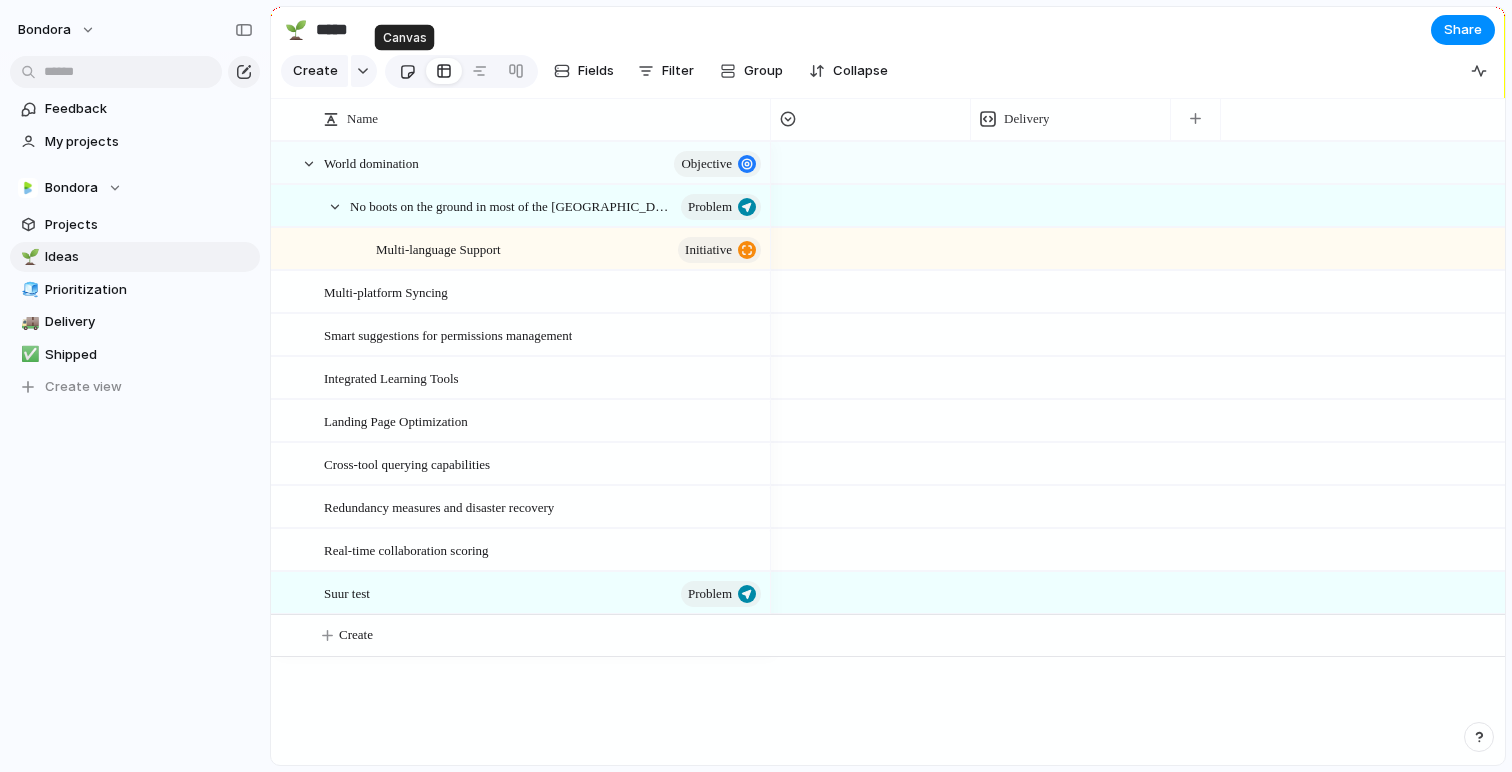 click at bounding box center [407, 71] 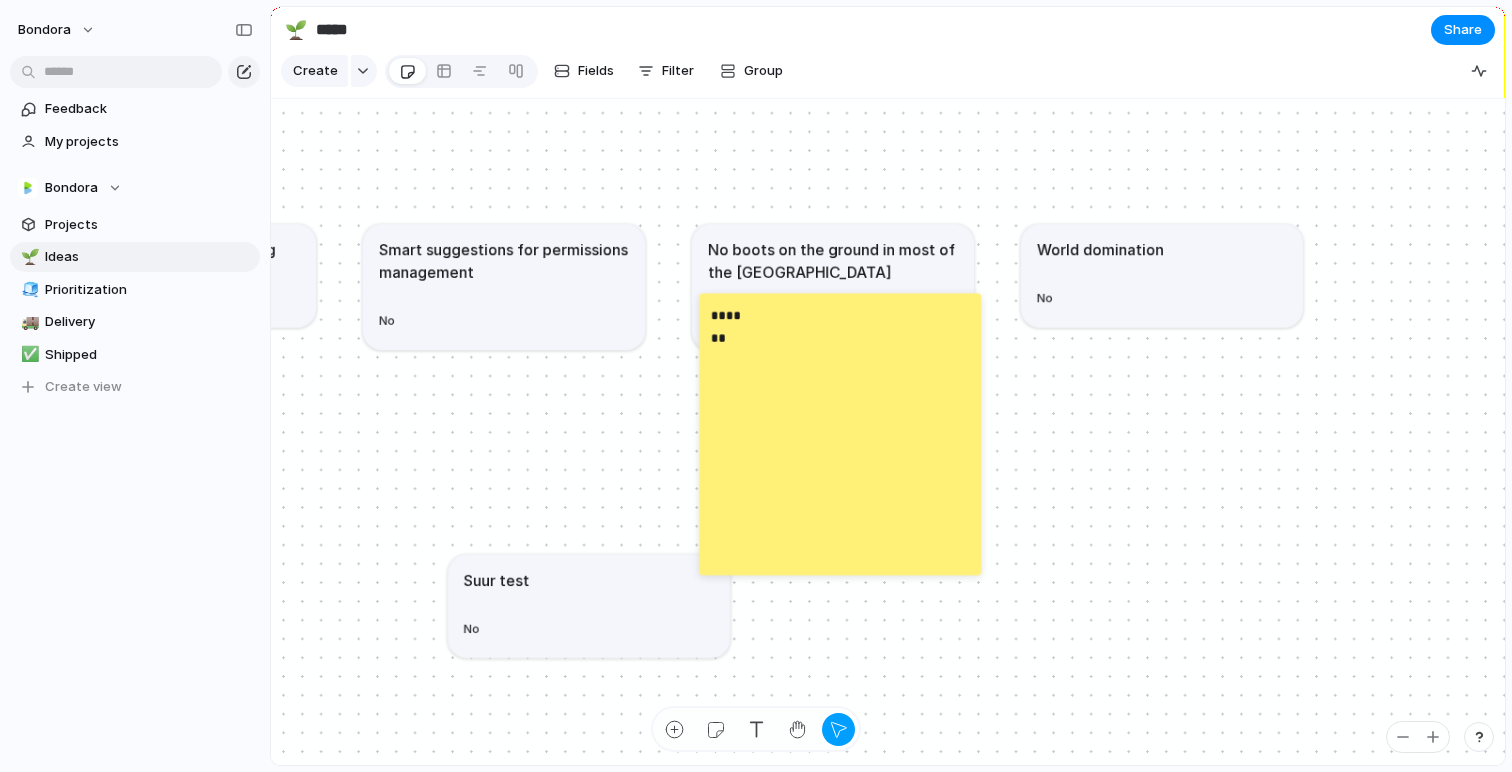 click on "Suur test No" at bounding box center (589, 605) 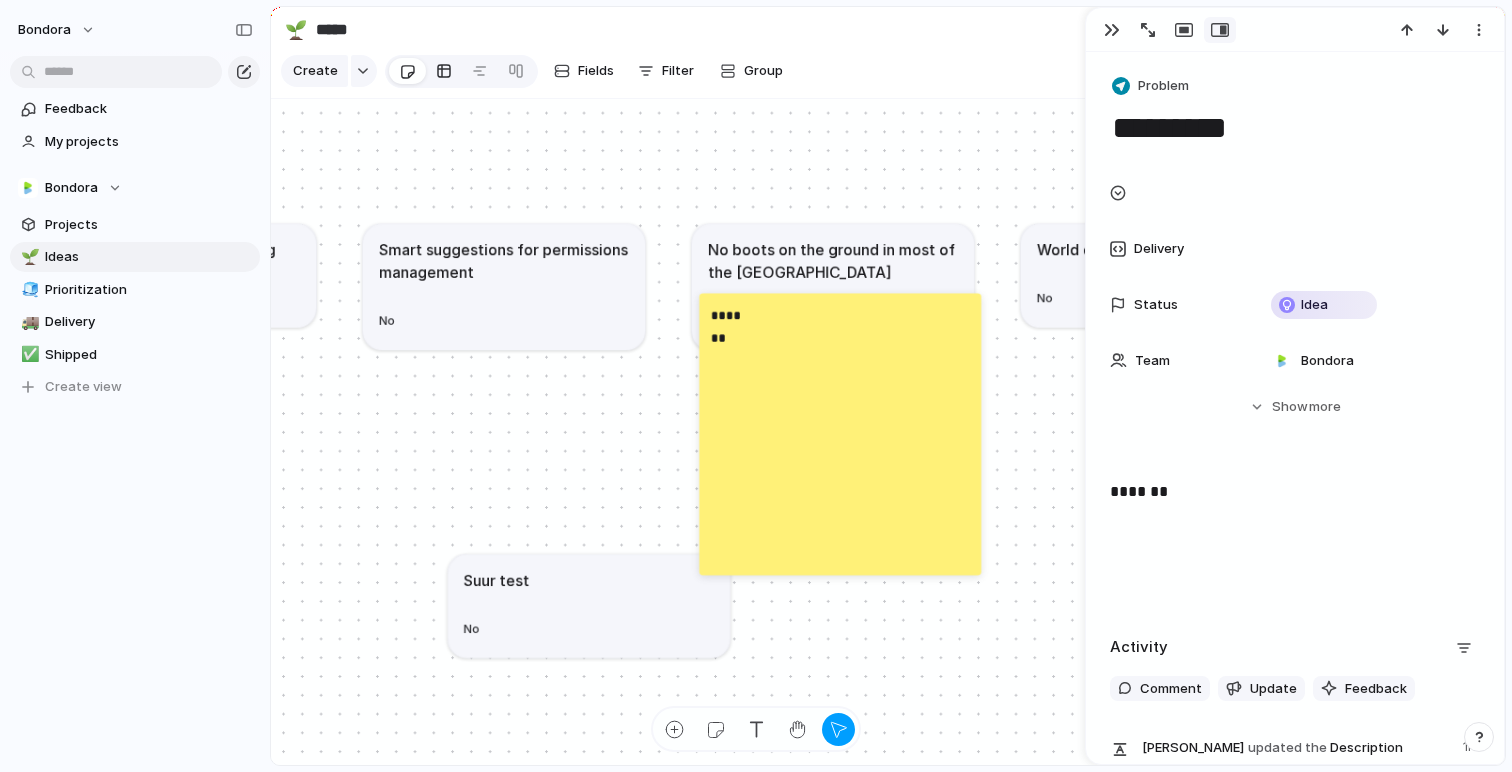 click at bounding box center [444, 71] 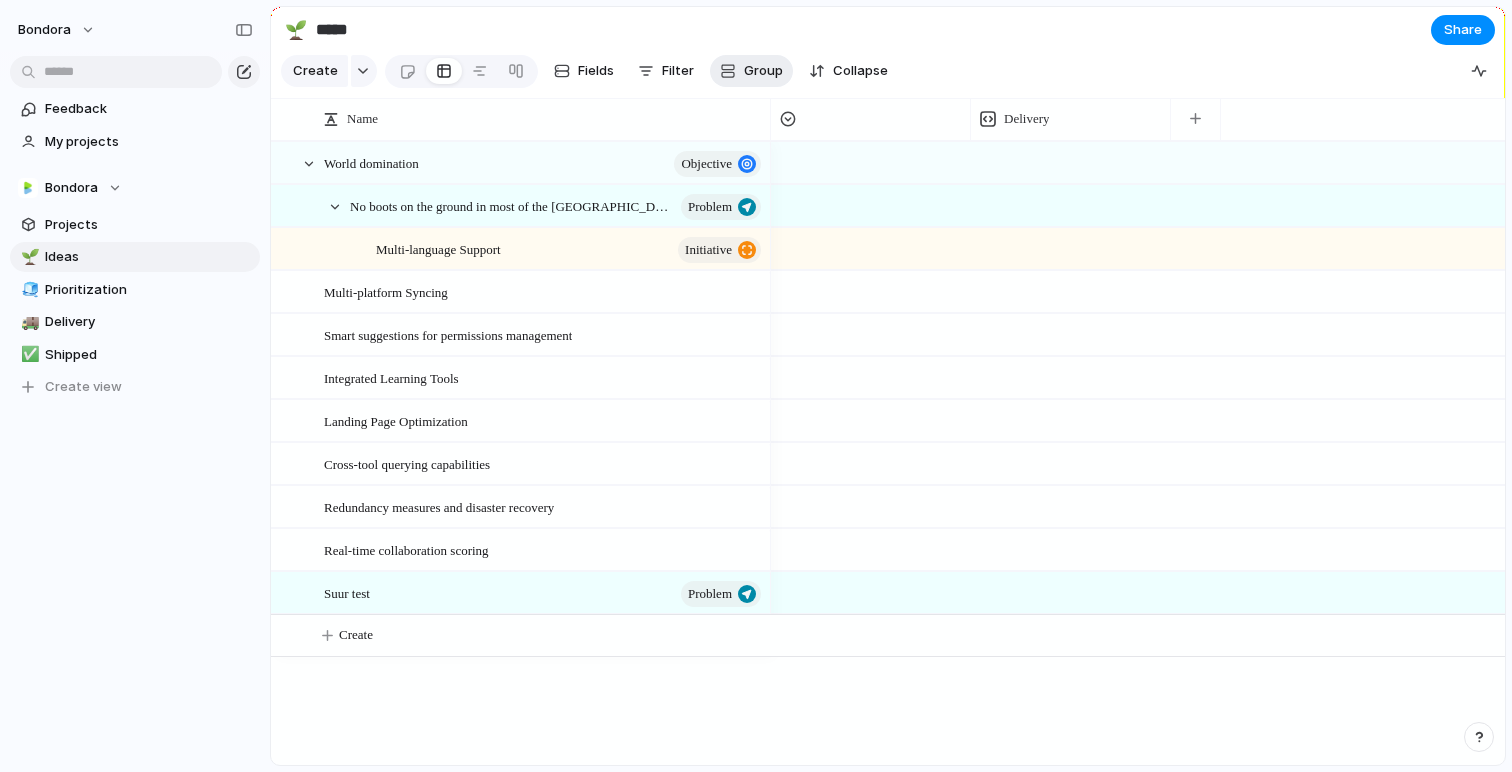 click on "Group" at bounding box center (763, 71) 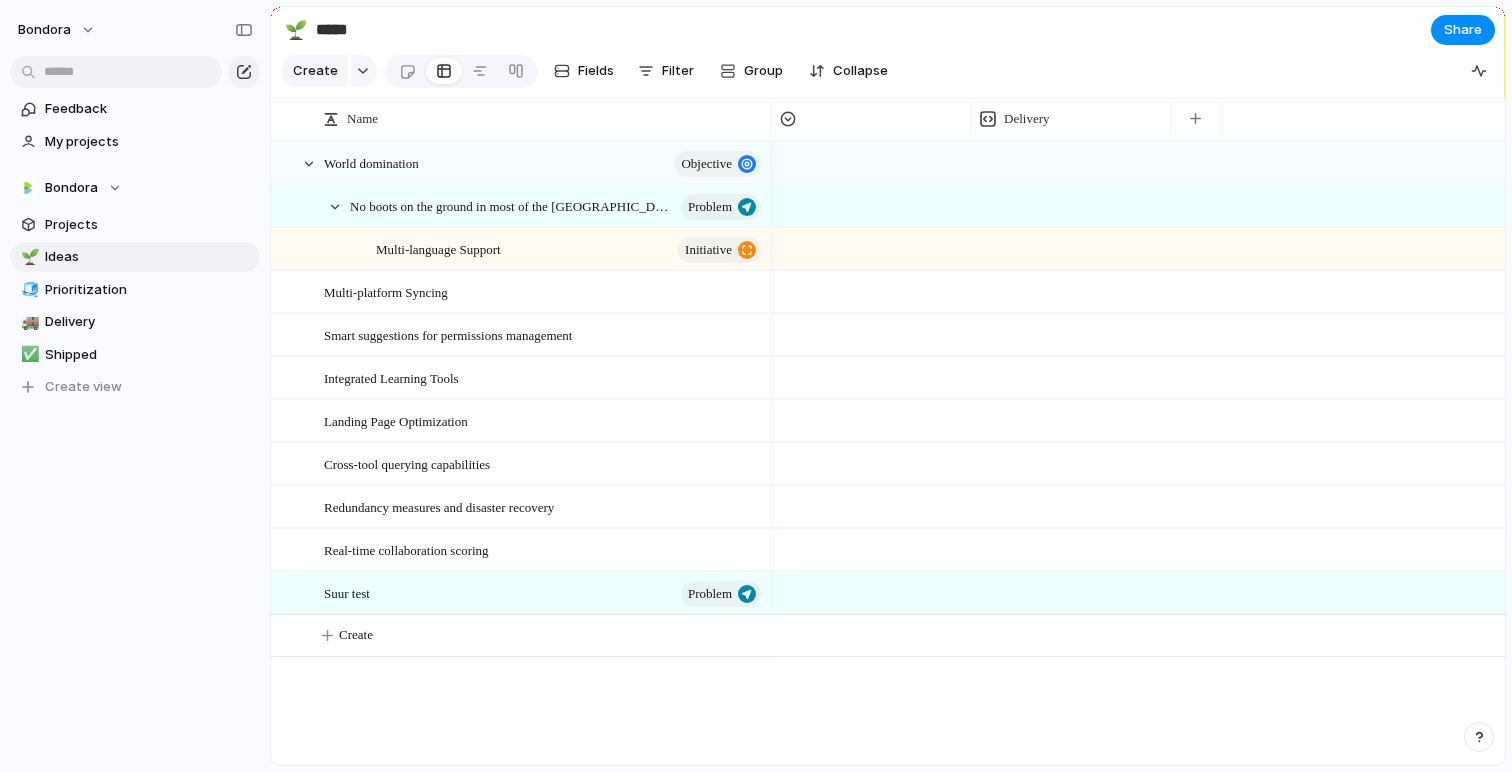 click on "Impact   Effort   Design ready   Status             Owner   Team   Customer   Priority   Theme               Created by" at bounding box center [756, 386] 